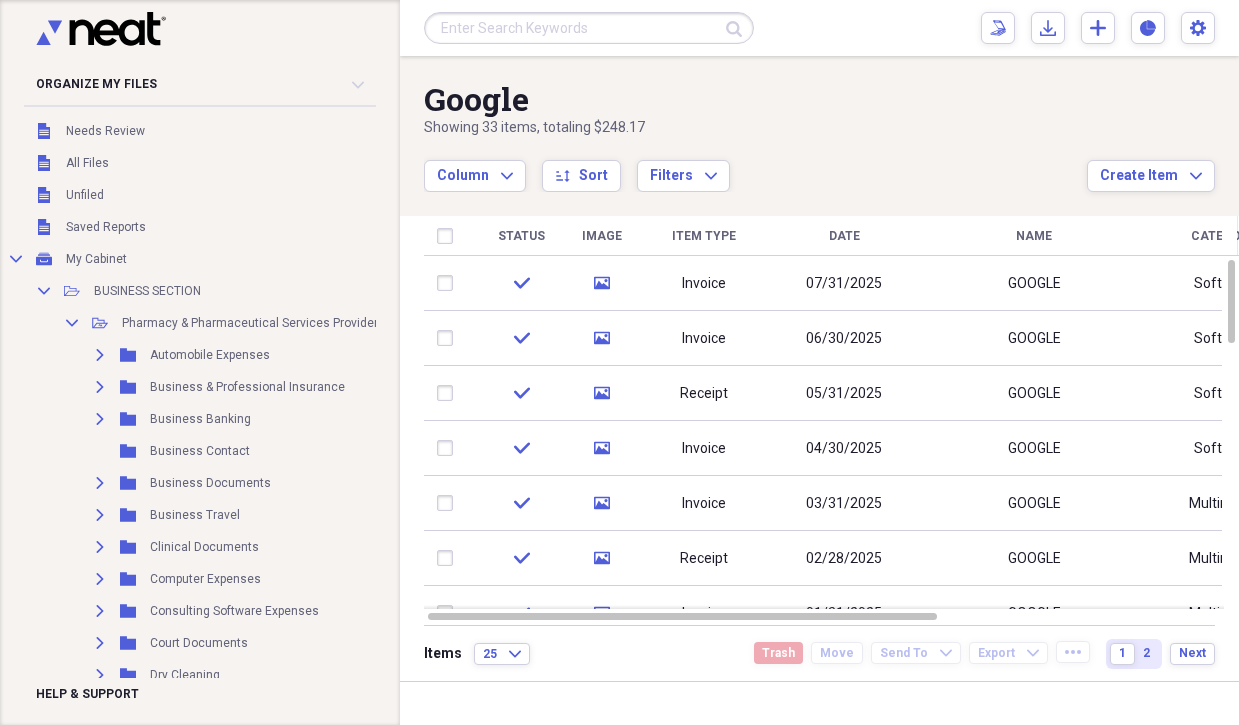 scroll, scrollTop: 0, scrollLeft: 0, axis: both 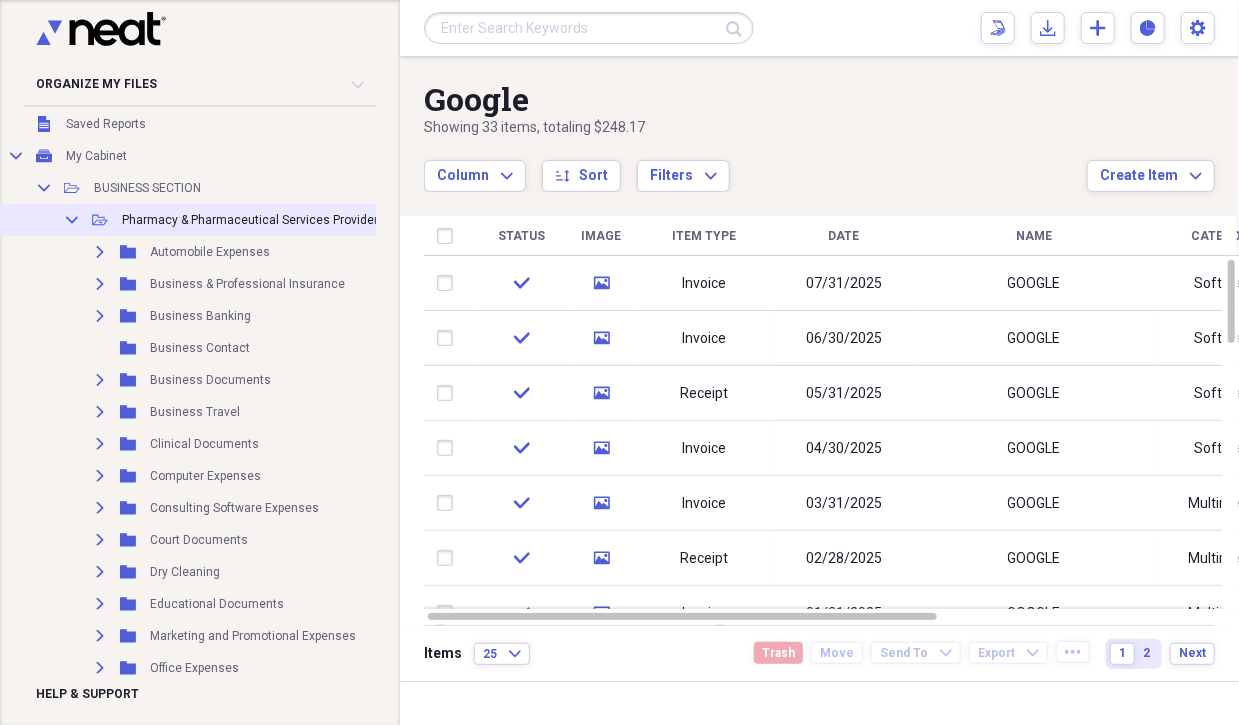 click on "Collapse" 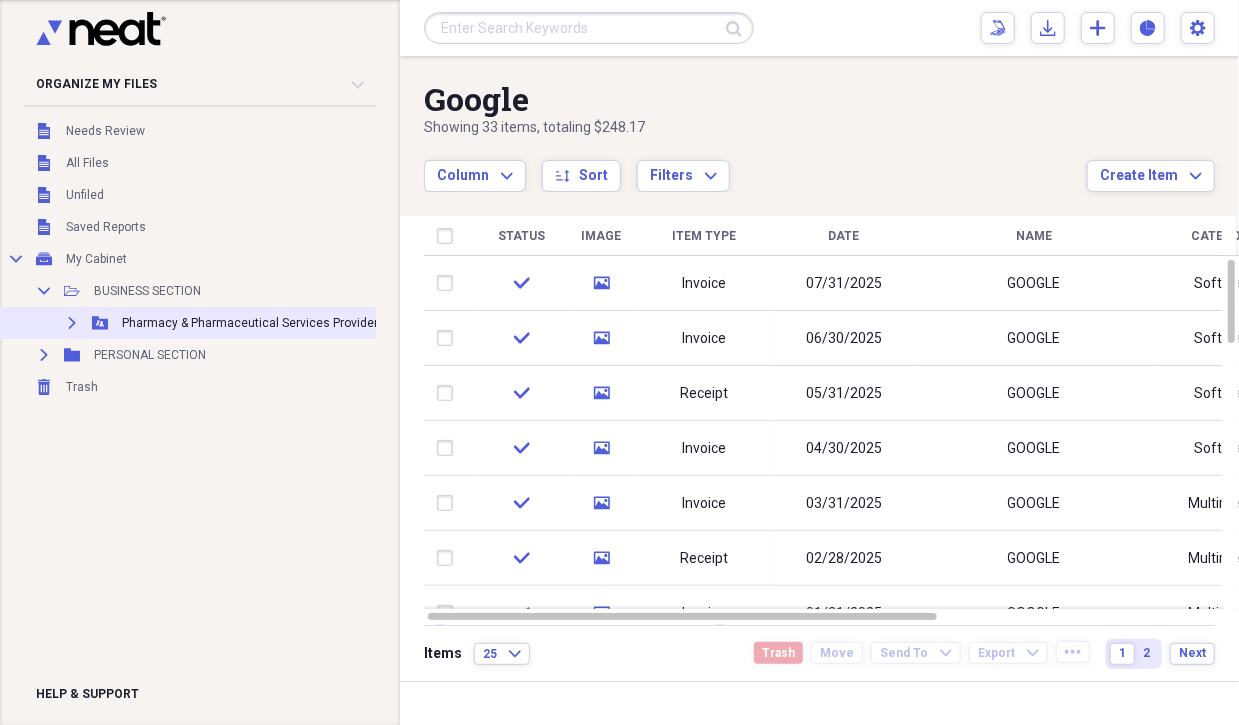 scroll, scrollTop: 0, scrollLeft: 0, axis: both 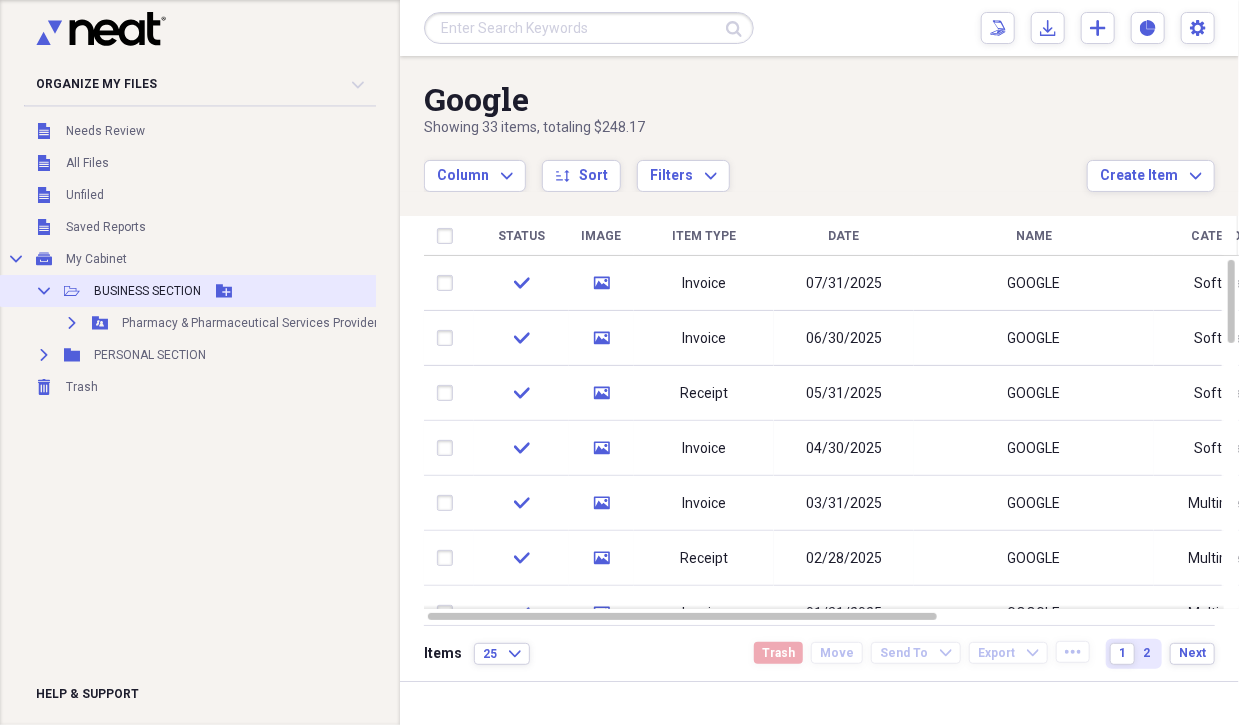 click on "Collapse" 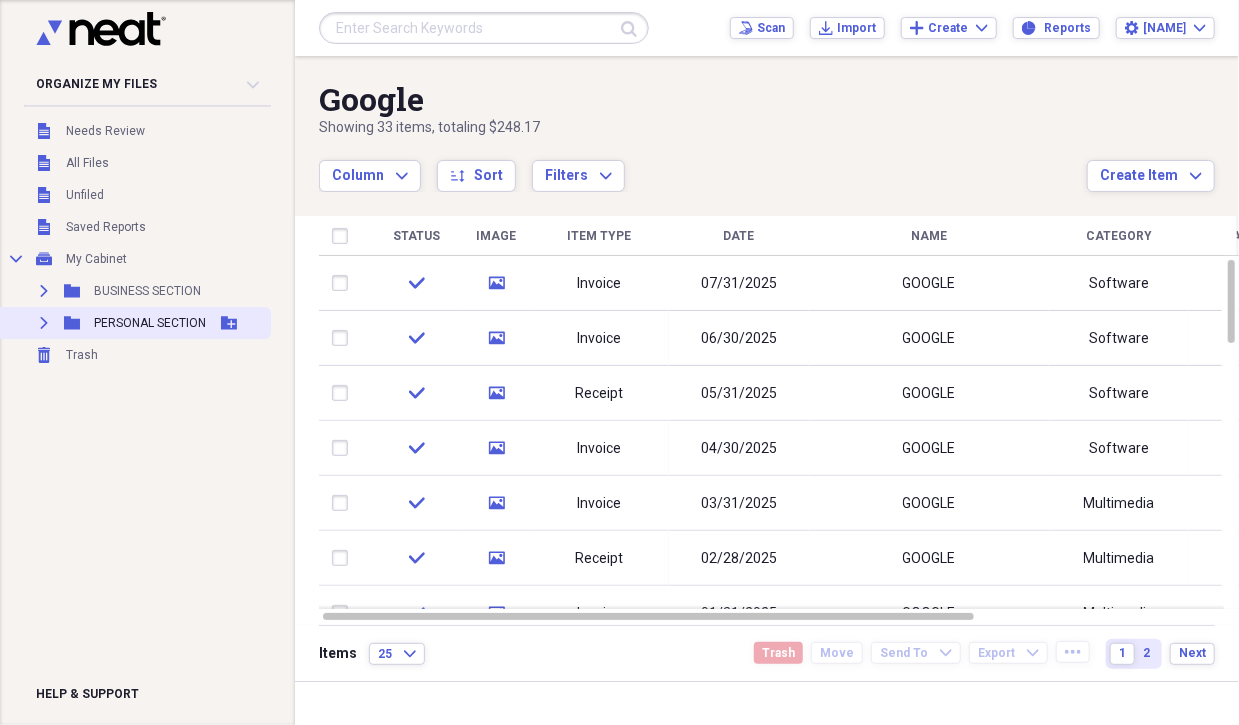 click 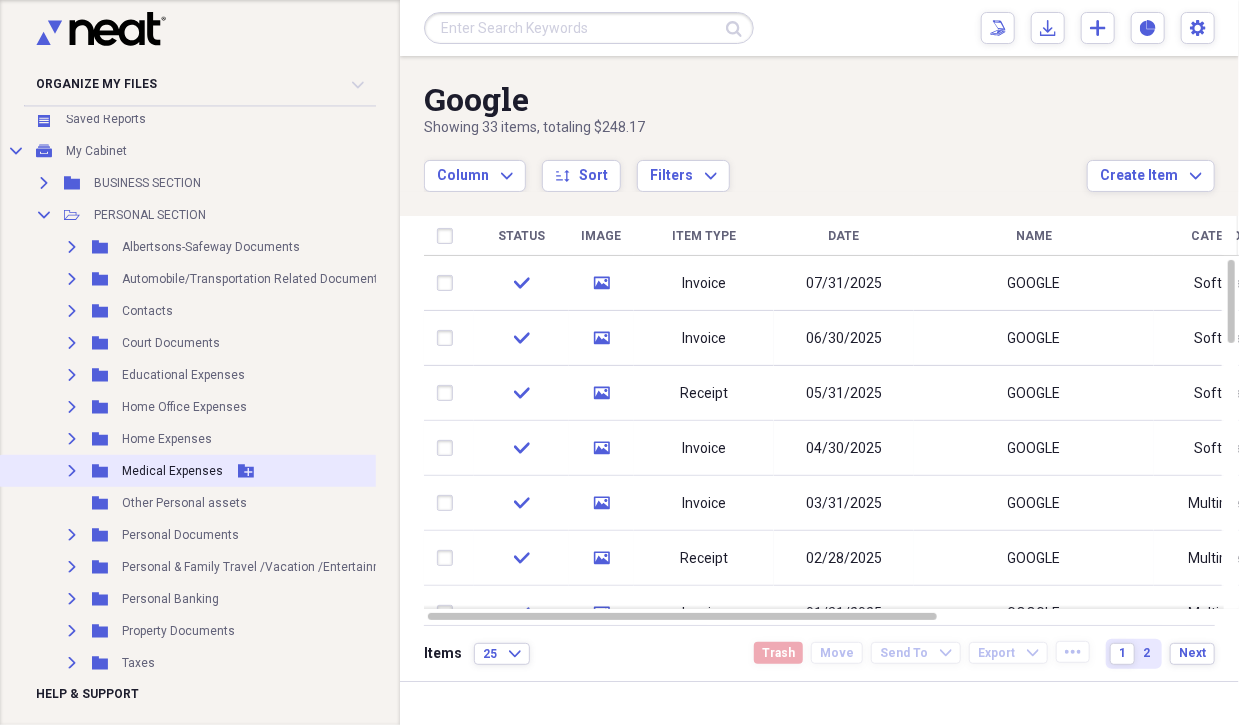 scroll, scrollTop: 155, scrollLeft: 0, axis: vertical 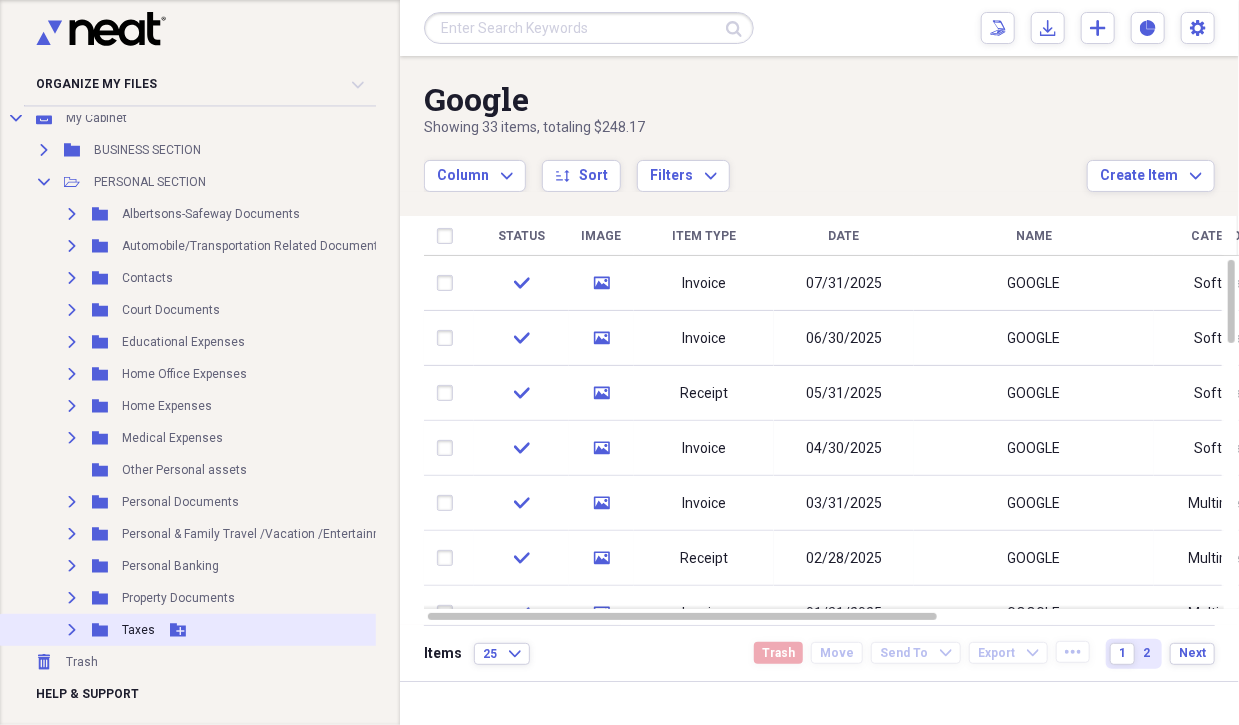 click on "Taxes" at bounding box center (138, 630) 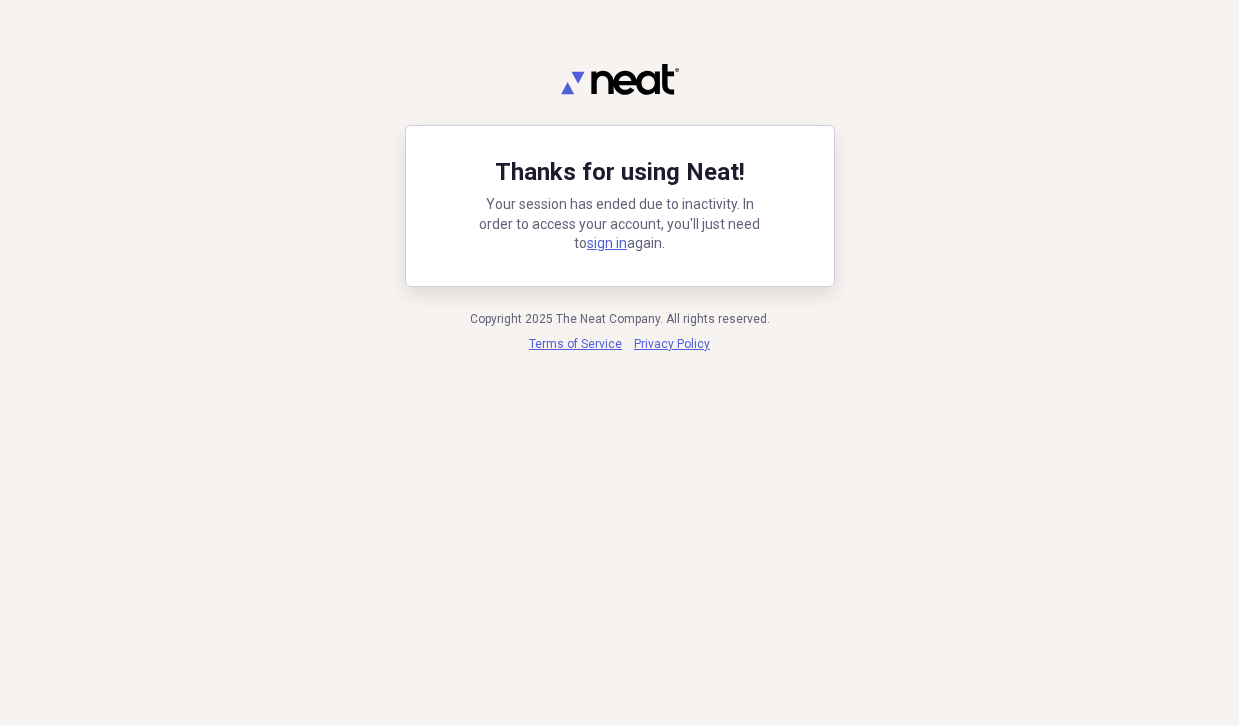 scroll, scrollTop: 0, scrollLeft: 0, axis: both 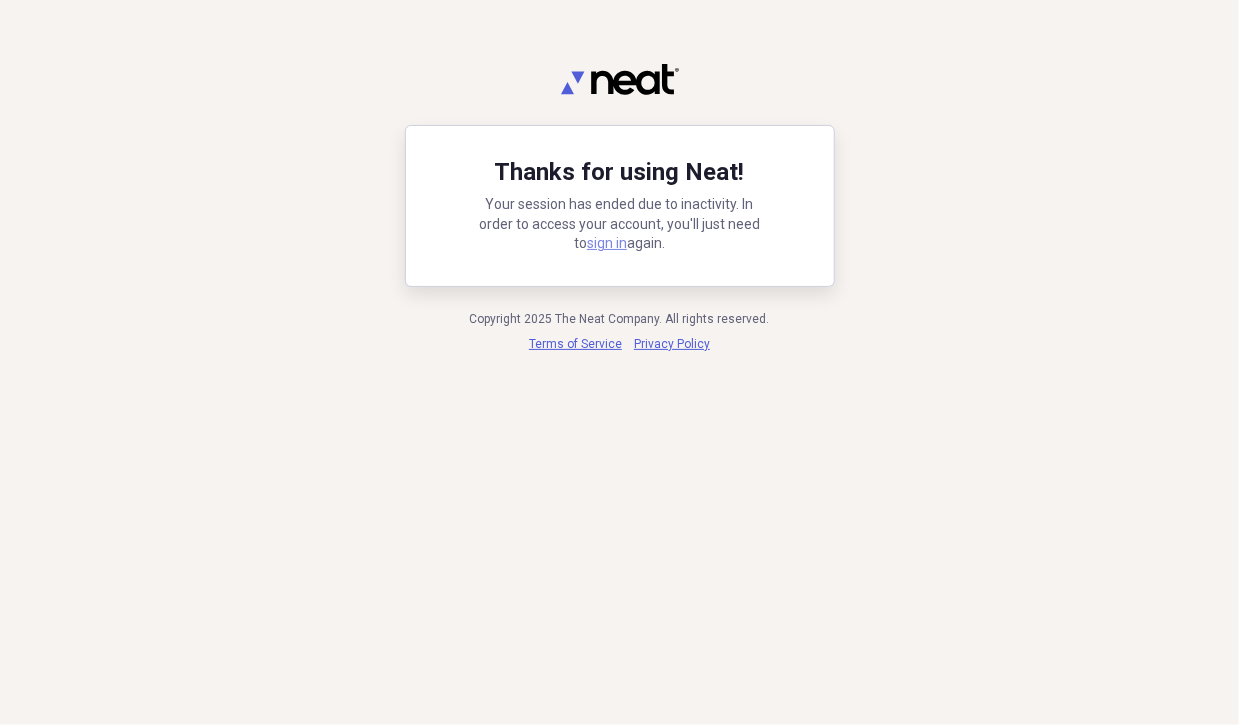 click on "sign in" at bounding box center [607, 243] 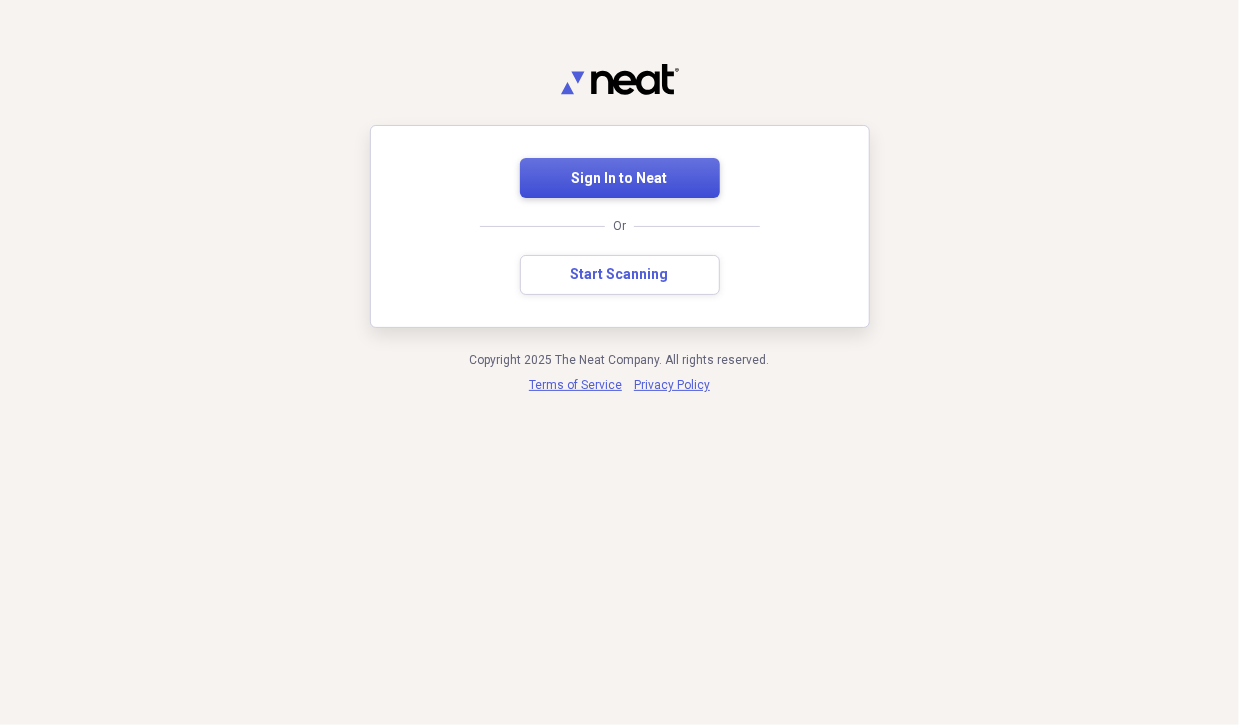 click on "Sign In to Neat" at bounding box center (620, 179) 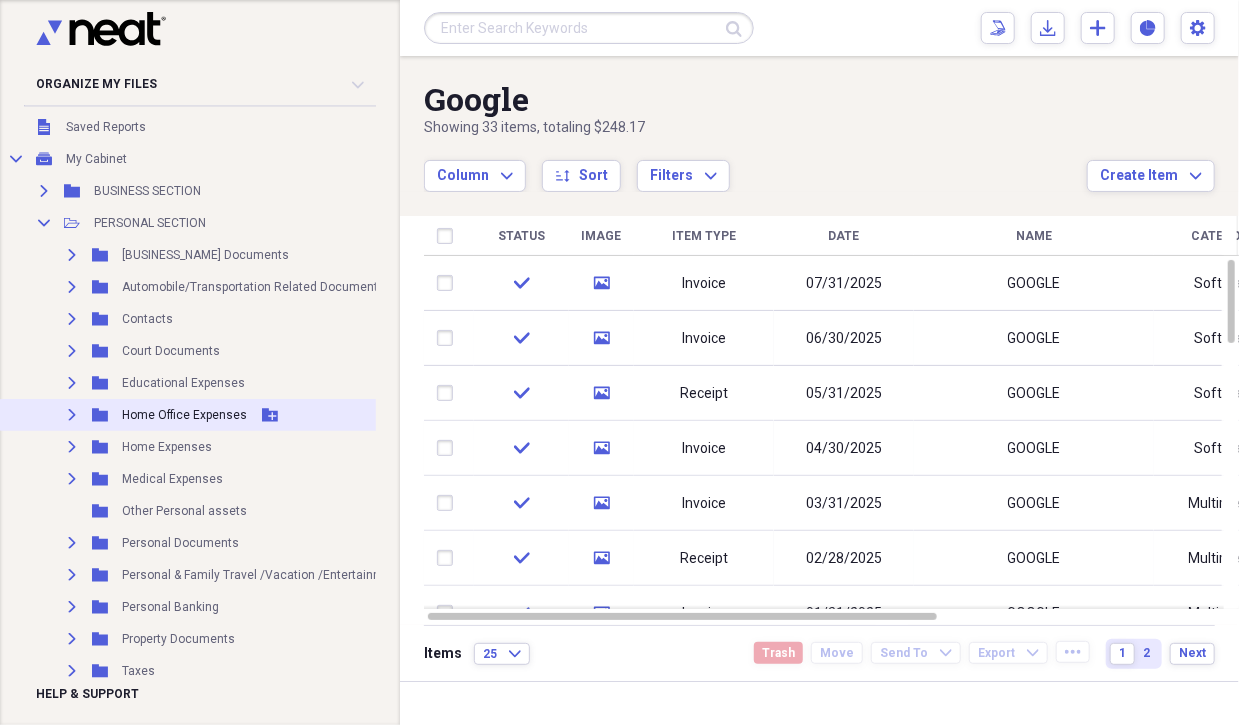 scroll, scrollTop: 155, scrollLeft: 0, axis: vertical 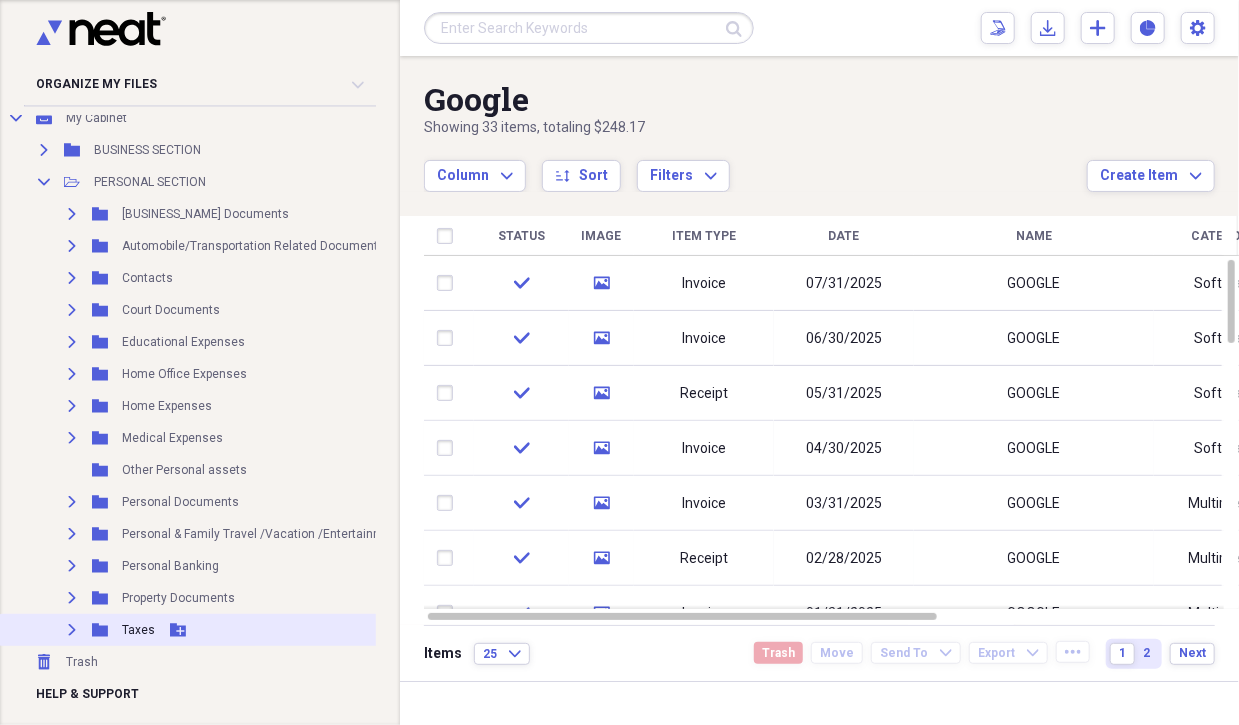 click on "Taxes" at bounding box center (138, 630) 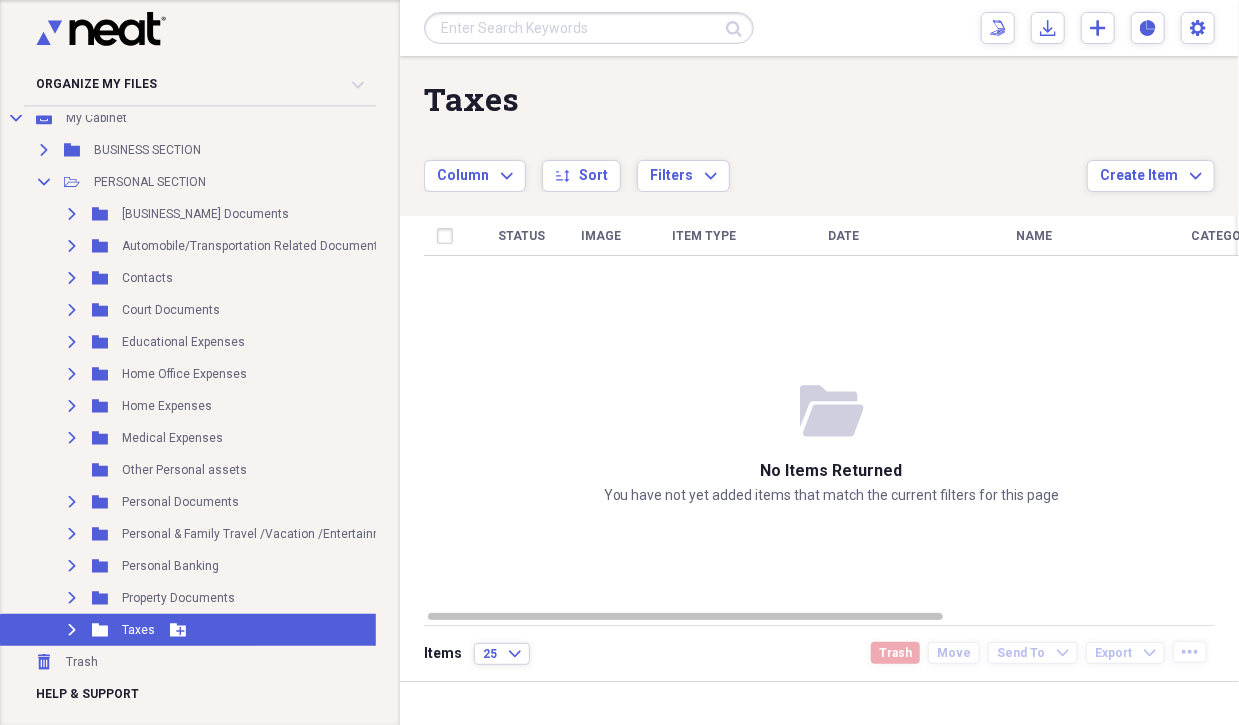 click 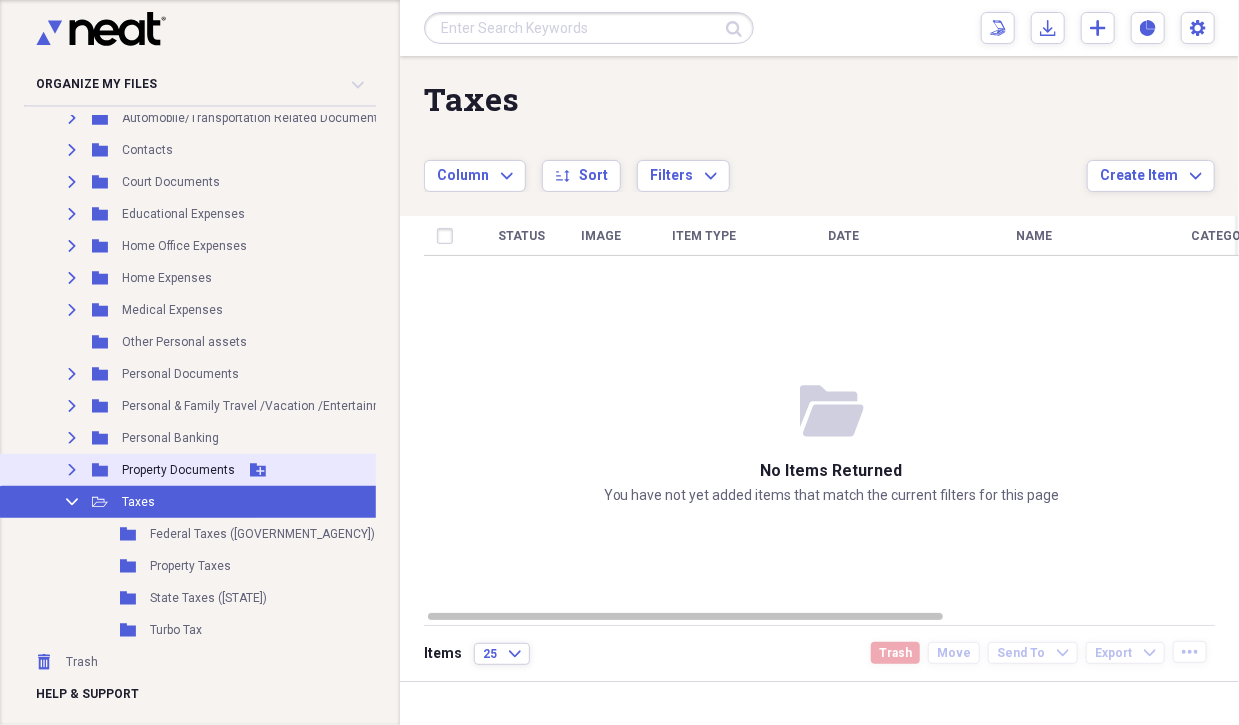 scroll, scrollTop: 283, scrollLeft: 0, axis: vertical 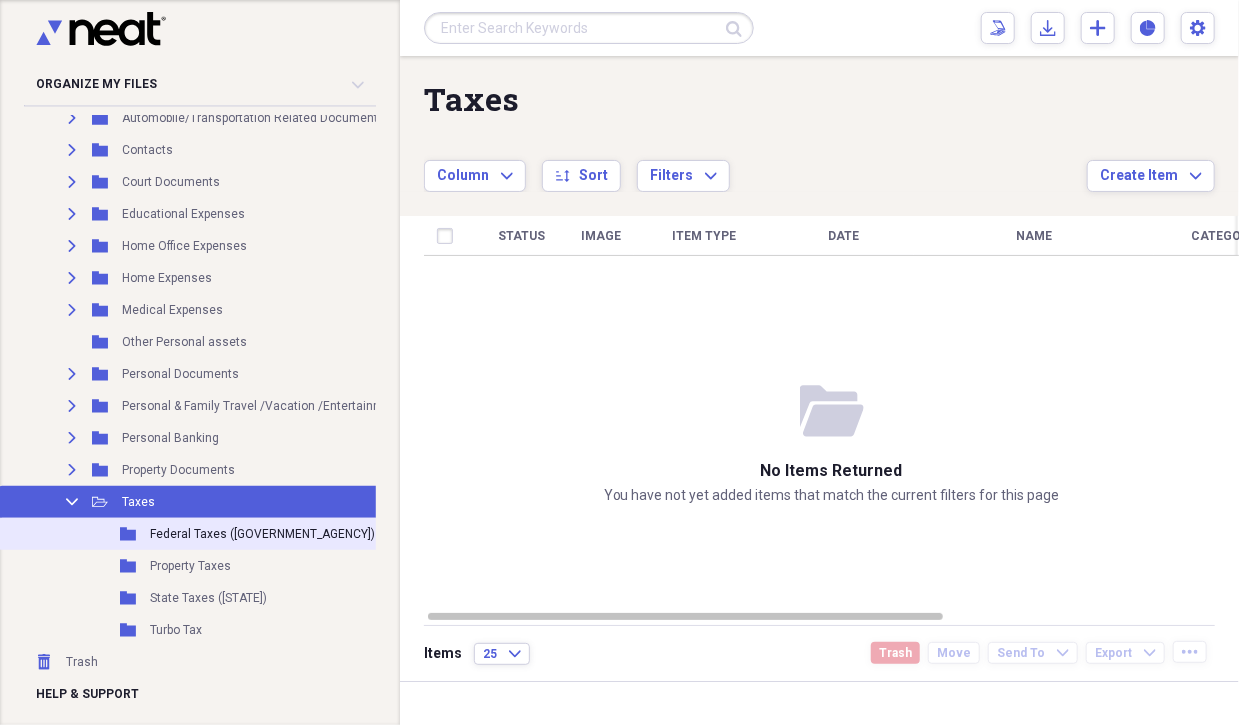 click on "Federal Taxes ([GOVERNMENT_AGENCY])" at bounding box center [262, 534] 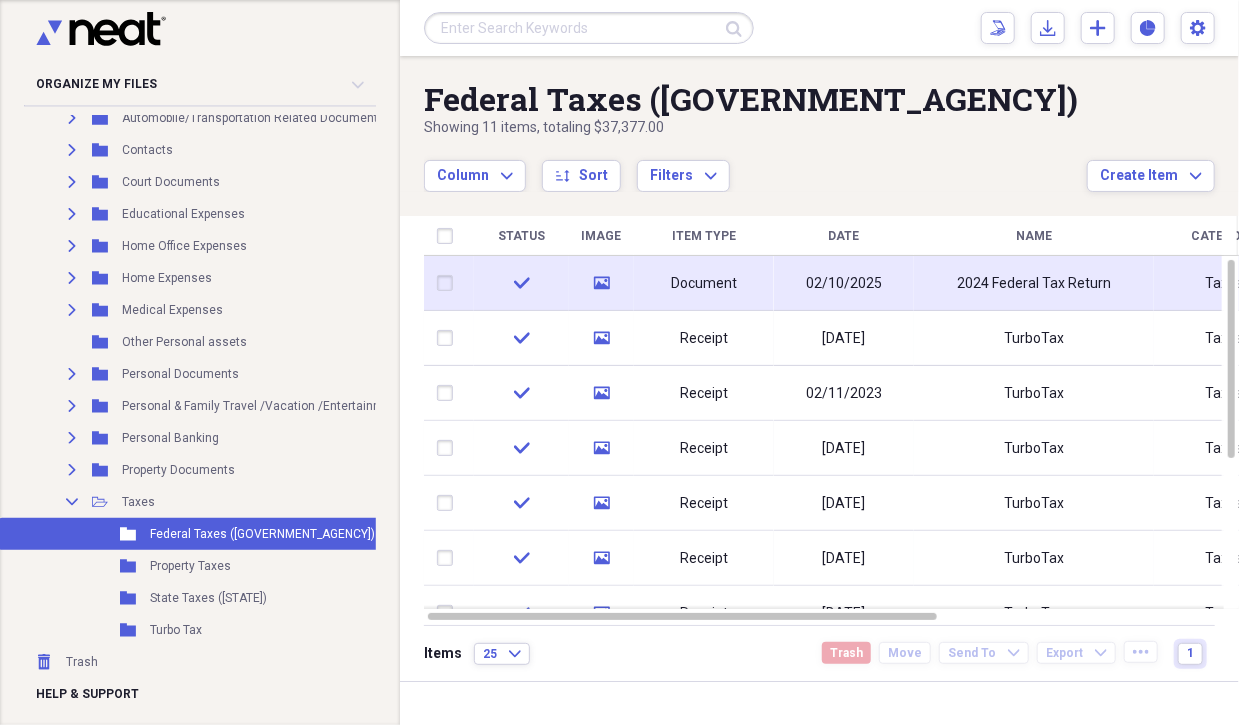 click on "02/10/2025" at bounding box center [844, 284] 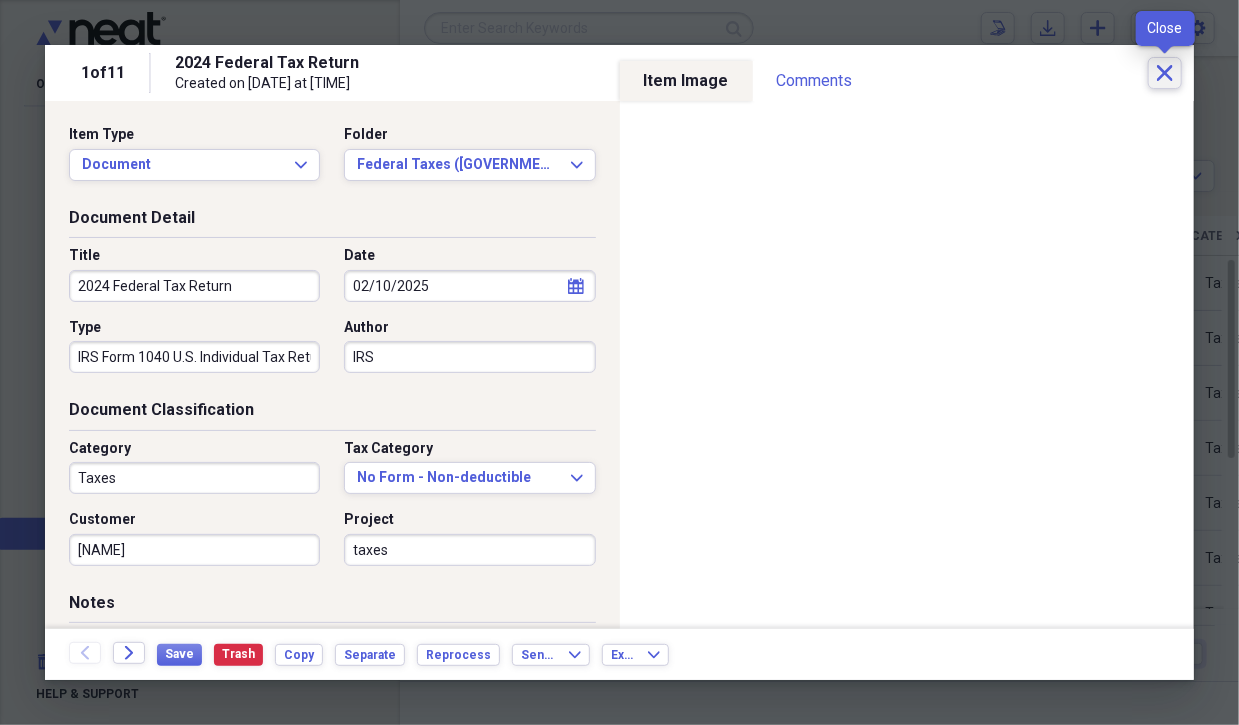 click 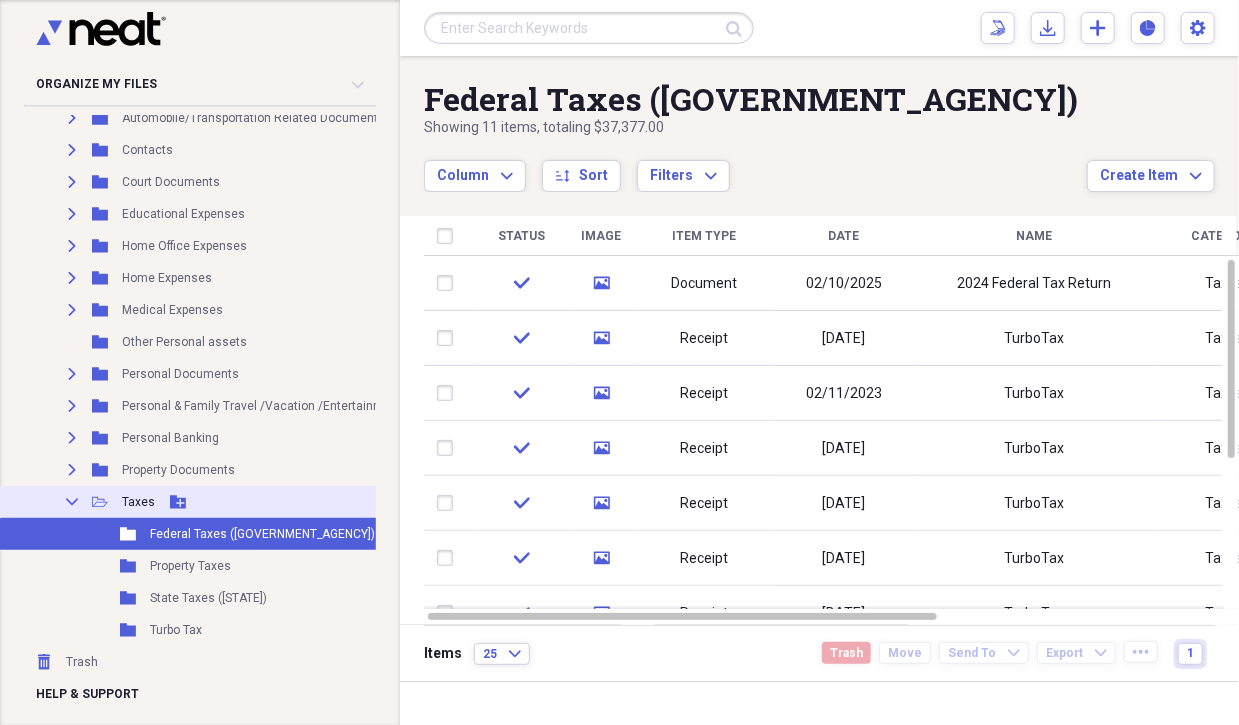 click on "Collapse" 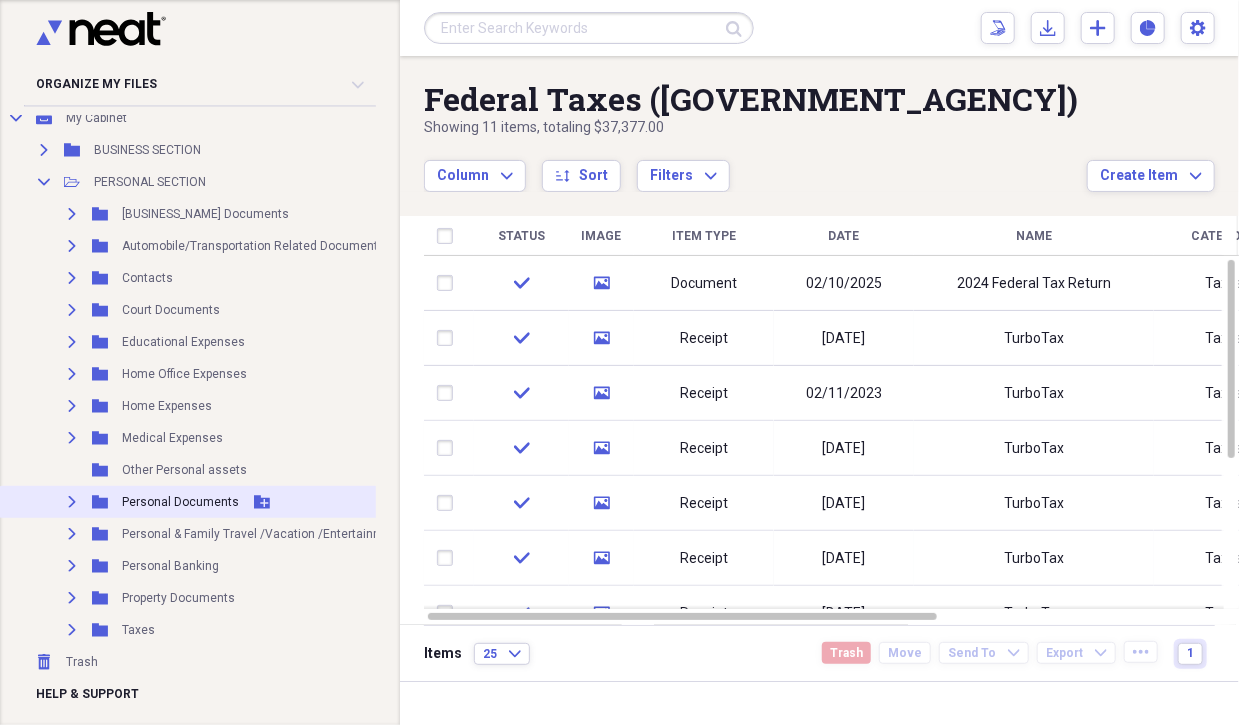 scroll, scrollTop: 155, scrollLeft: 0, axis: vertical 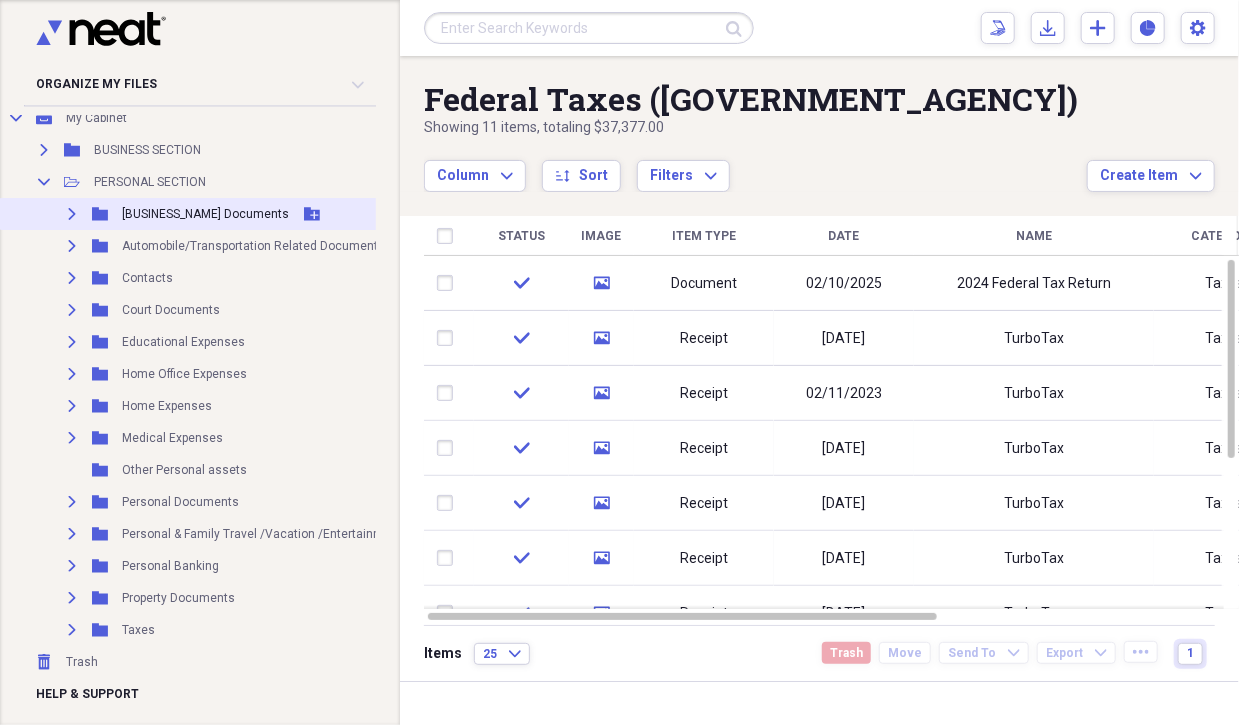 click on "Expand" 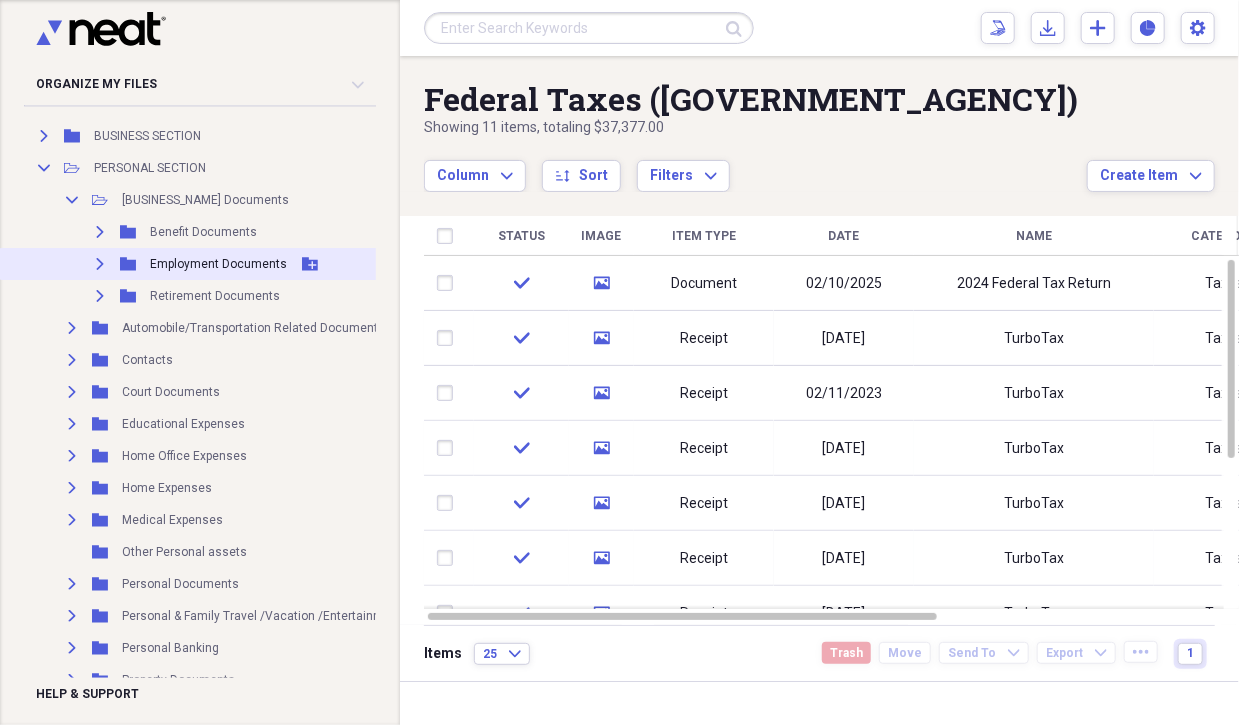 click 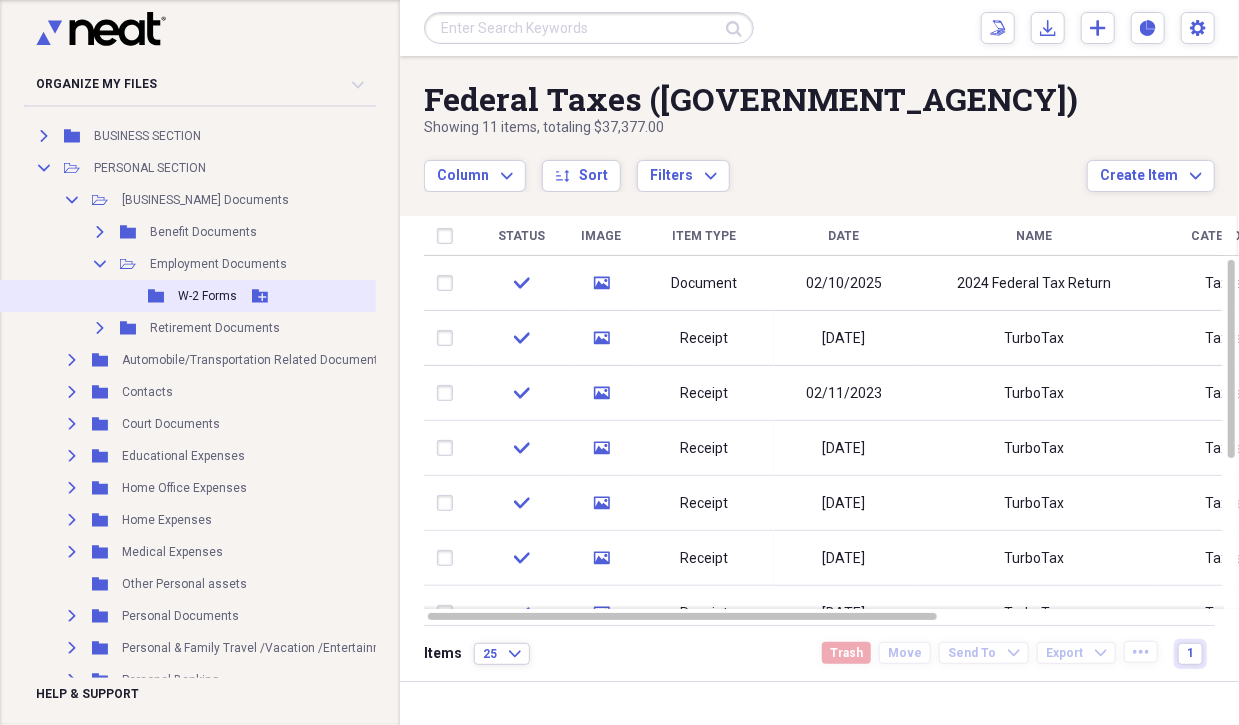 click on "W-2 Forms" at bounding box center [207, 296] 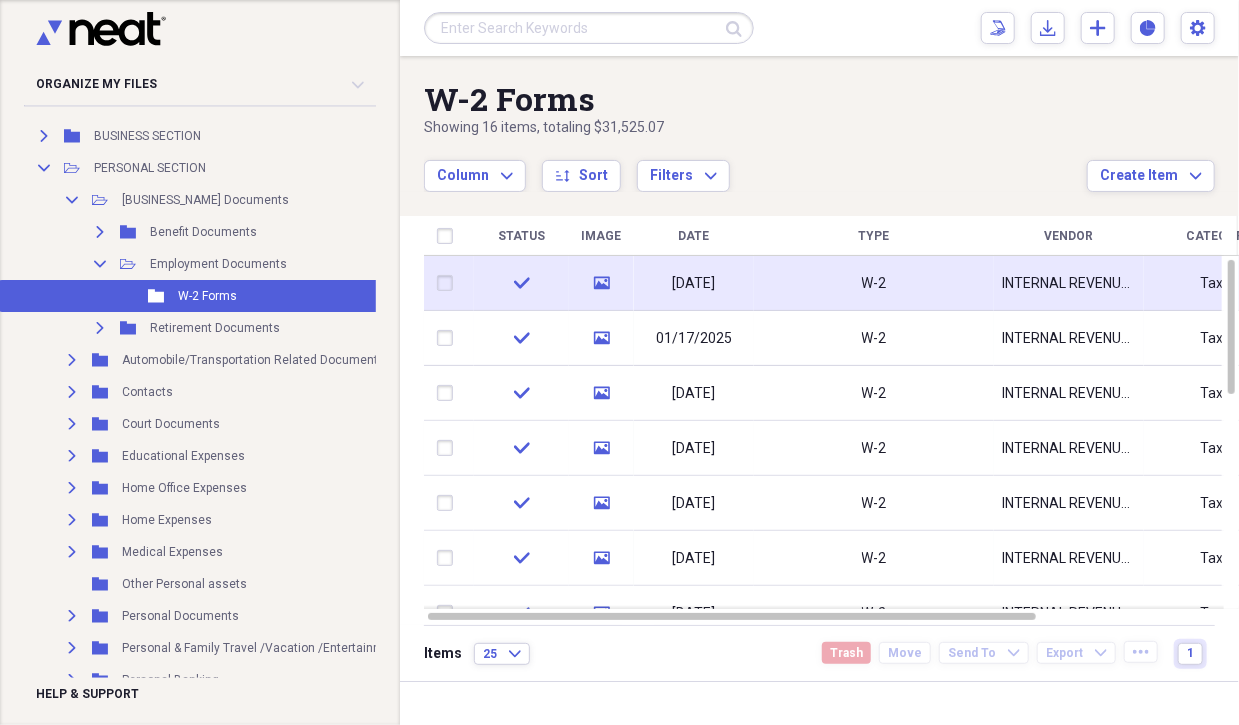 click on "[DATE]" at bounding box center [694, 284] 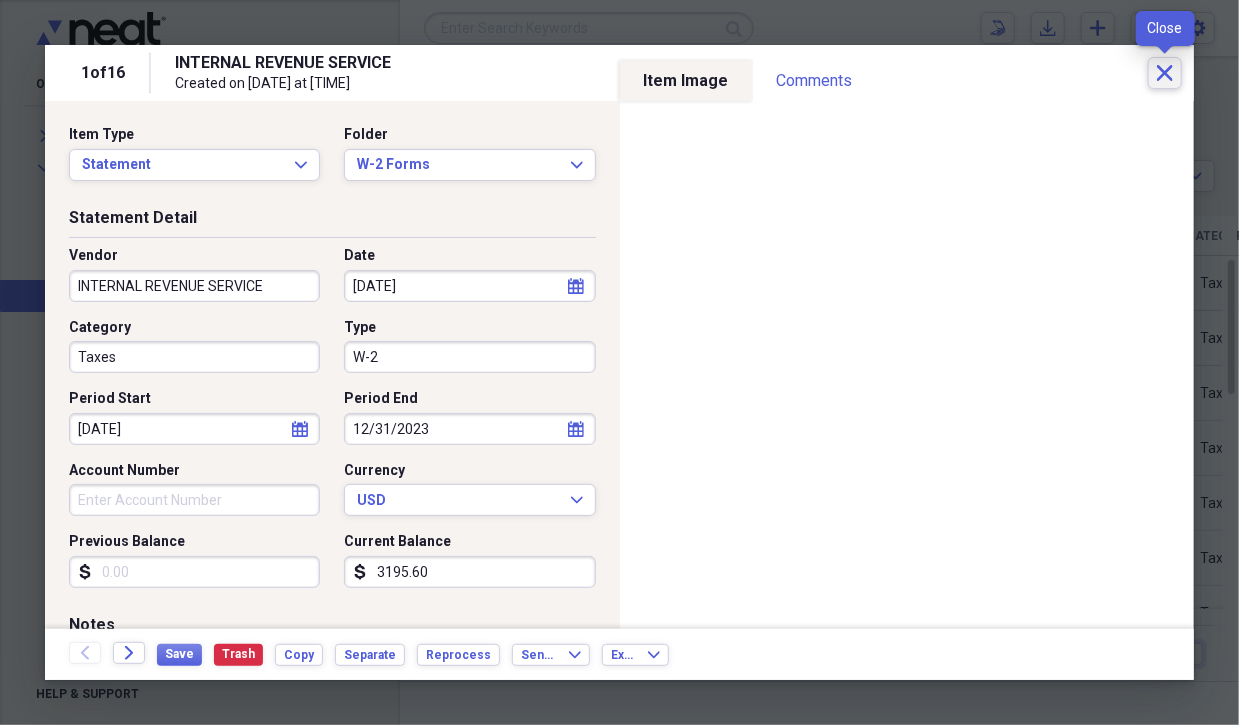 click 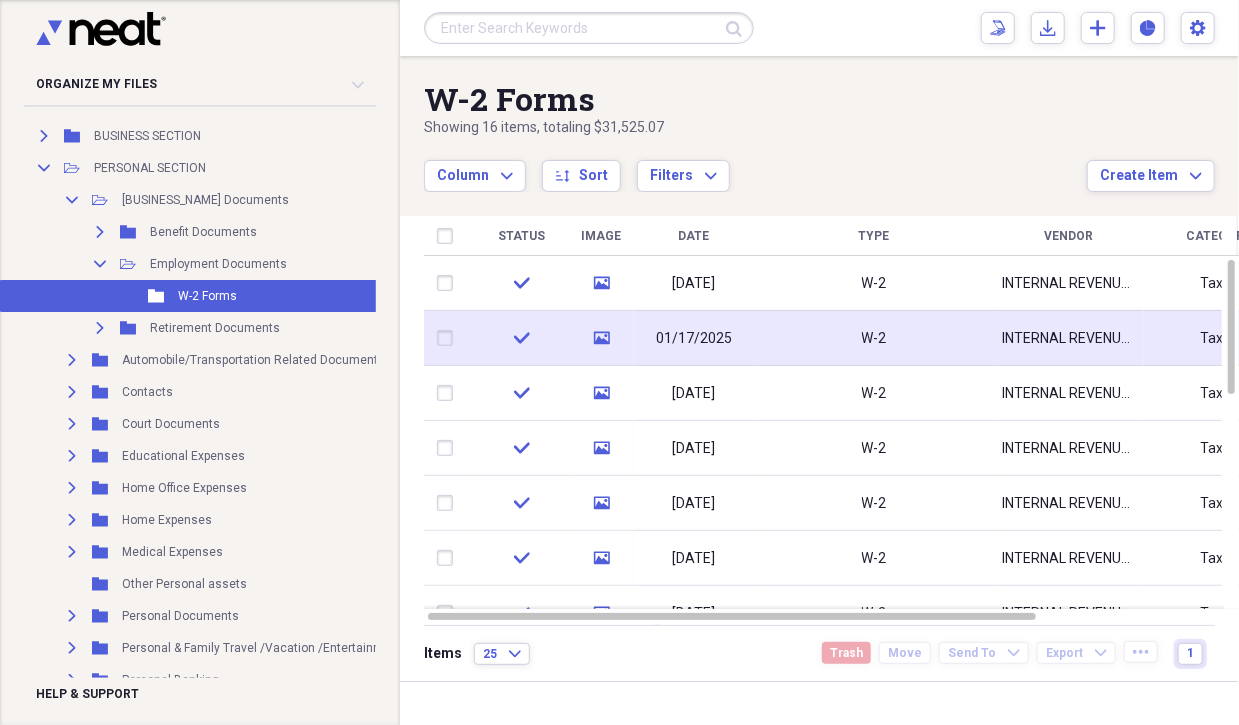 click on "W-2" at bounding box center (874, 339) 